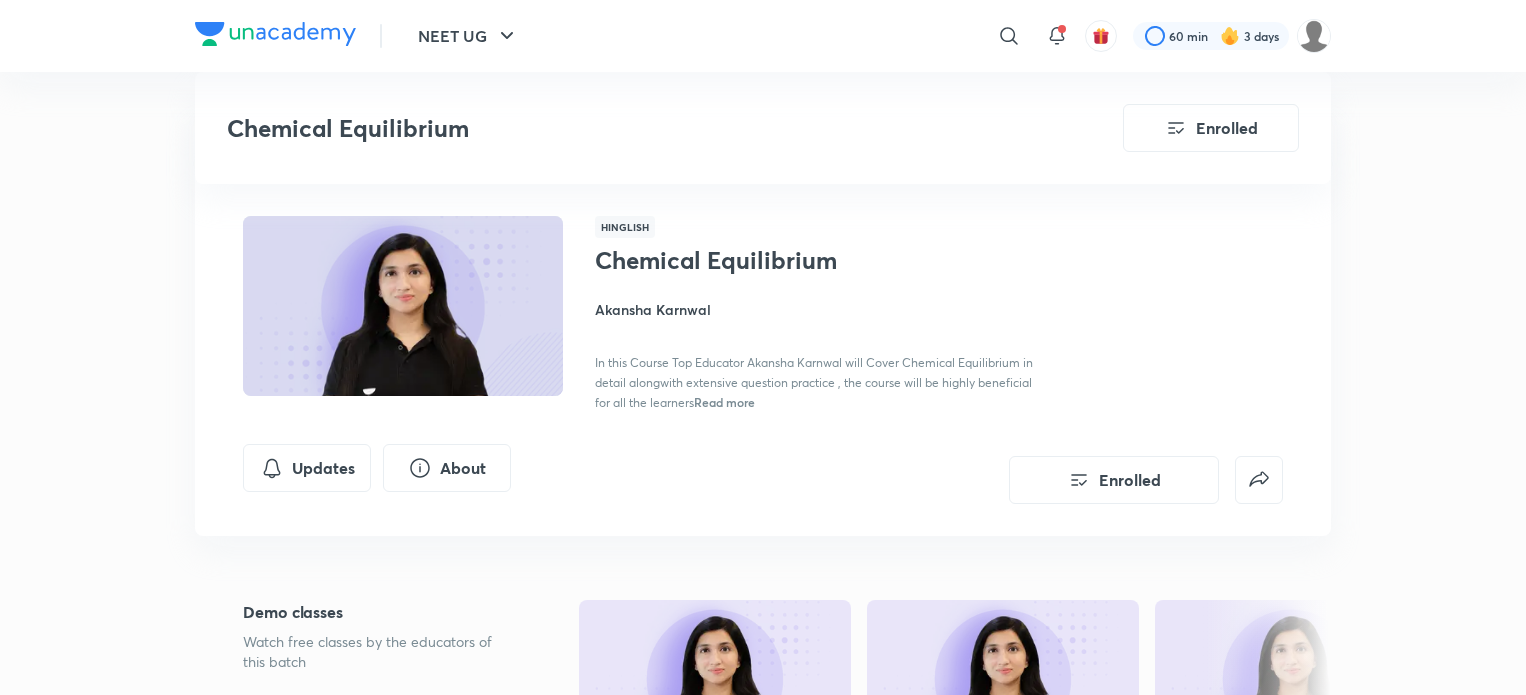 scroll, scrollTop: 1440, scrollLeft: 0, axis: vertical 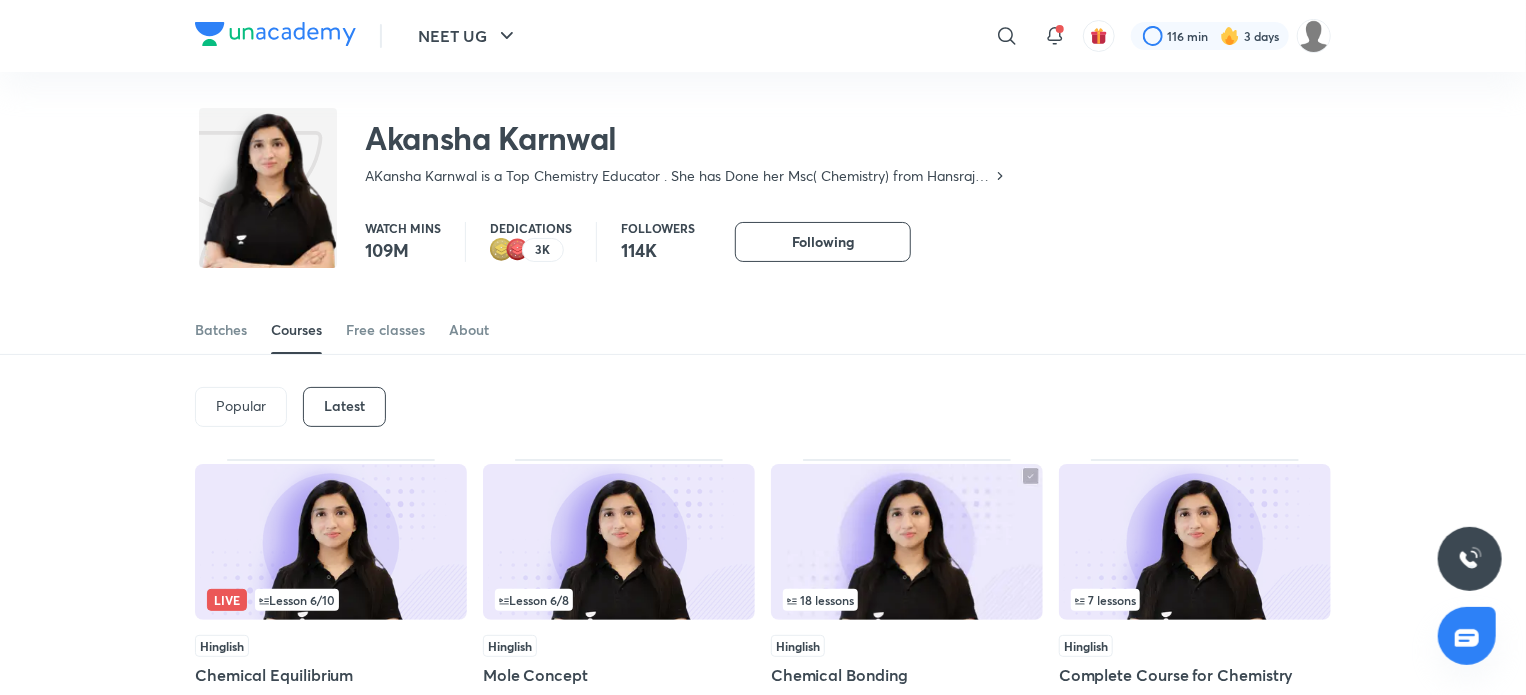 click at bounding box center (331, 542) 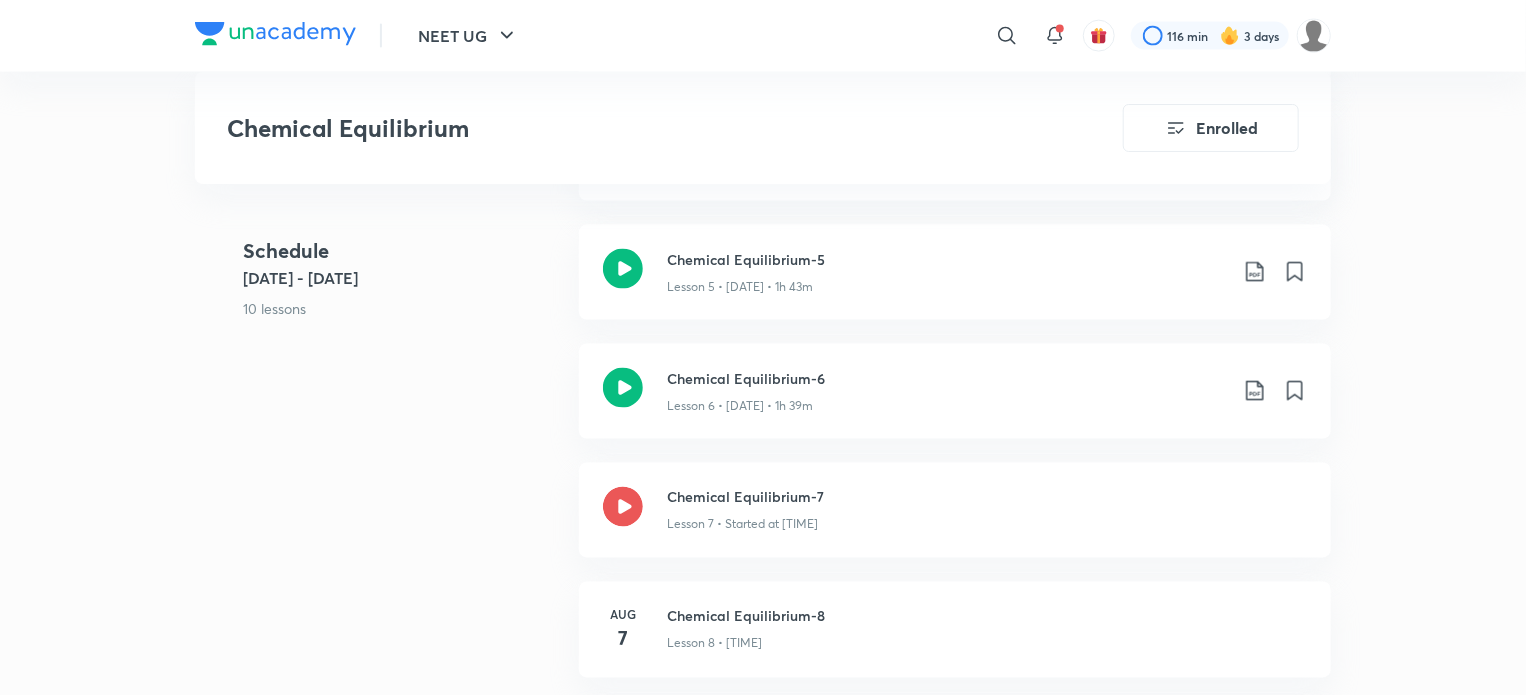 scroll, scrollTop: 1480, scrollLeft: 0, axis: vertical 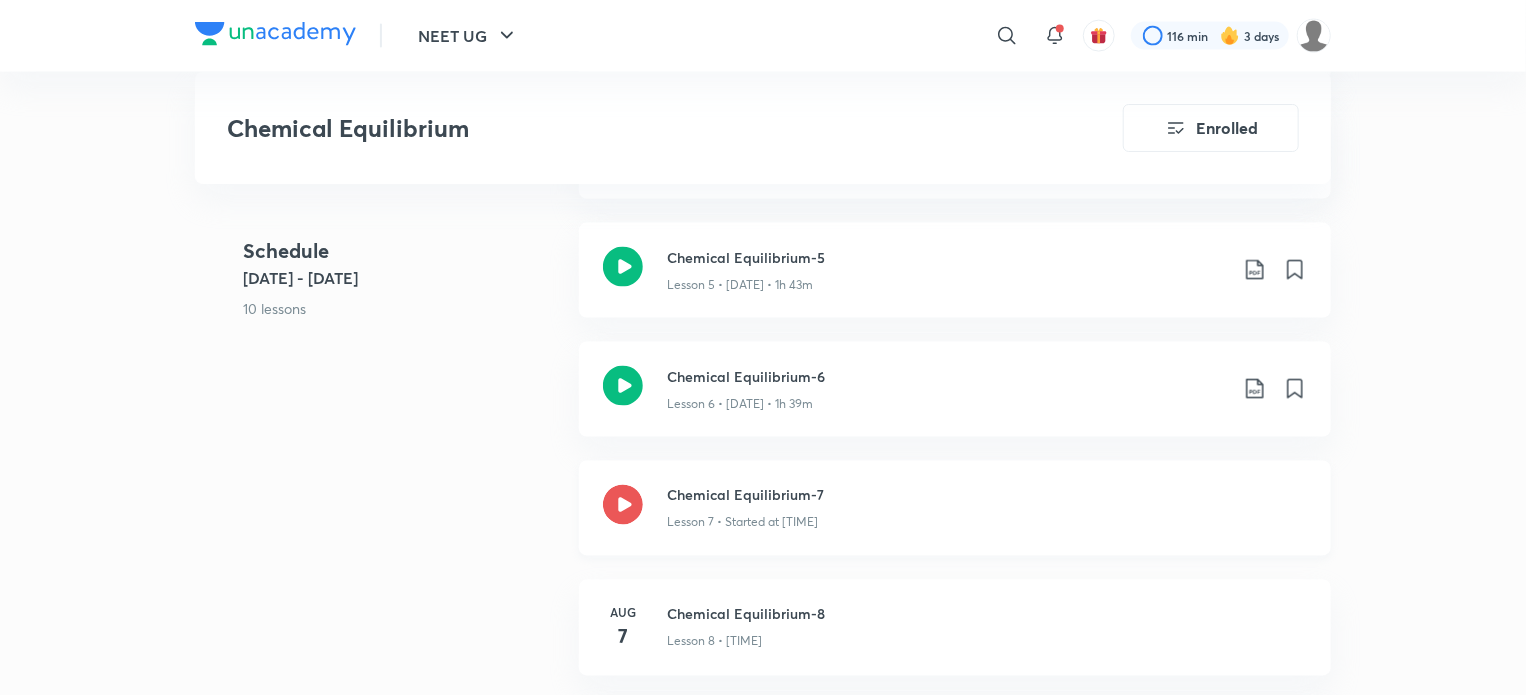 click 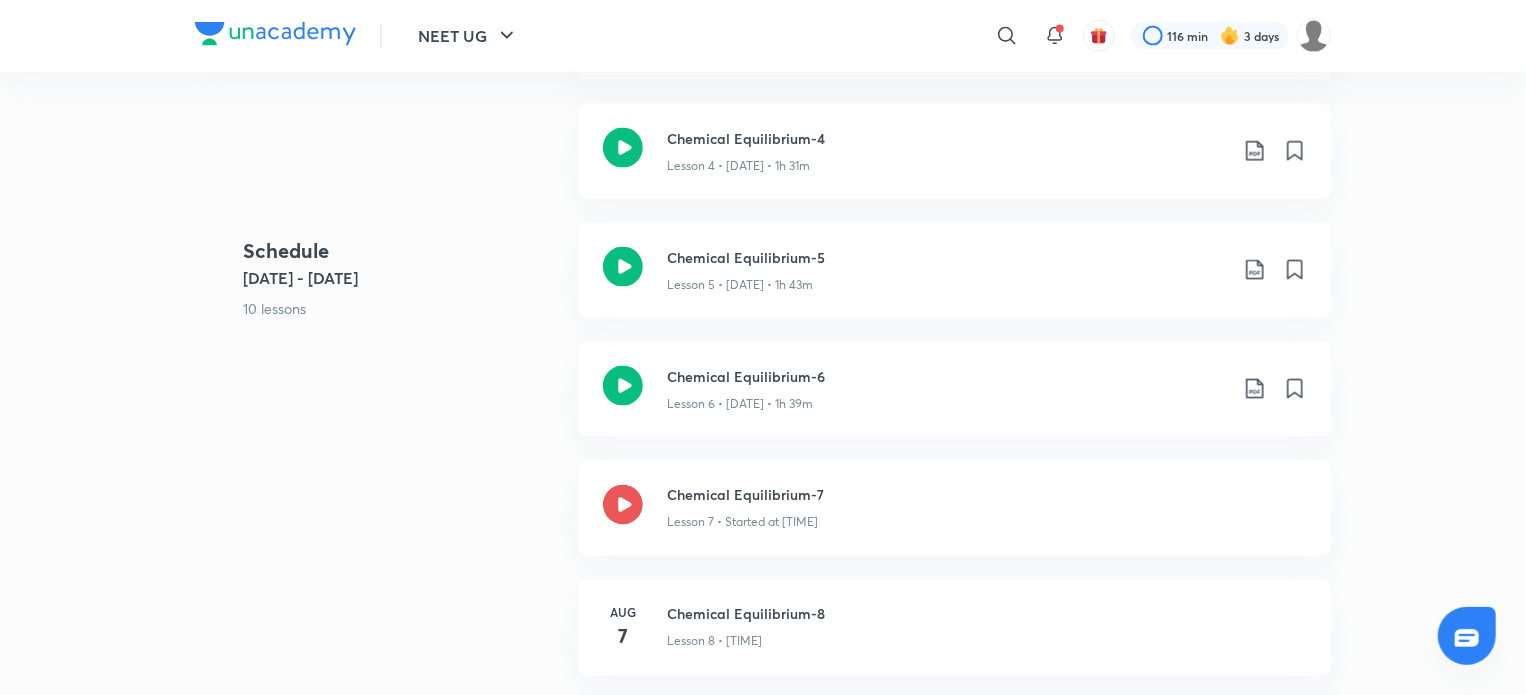 scroll, scrollTop: 0, scrollLeft: 0, axis: both 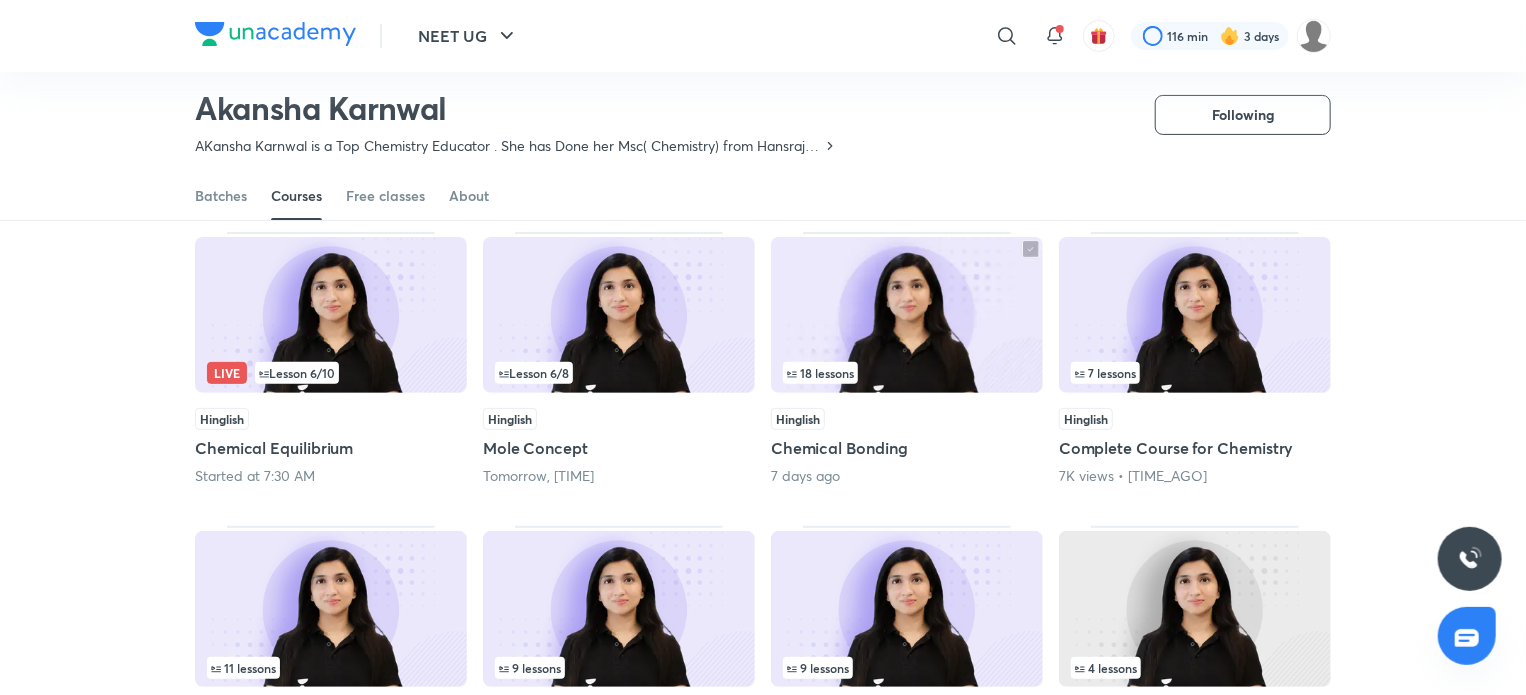 click at bounding box center (619, 315) 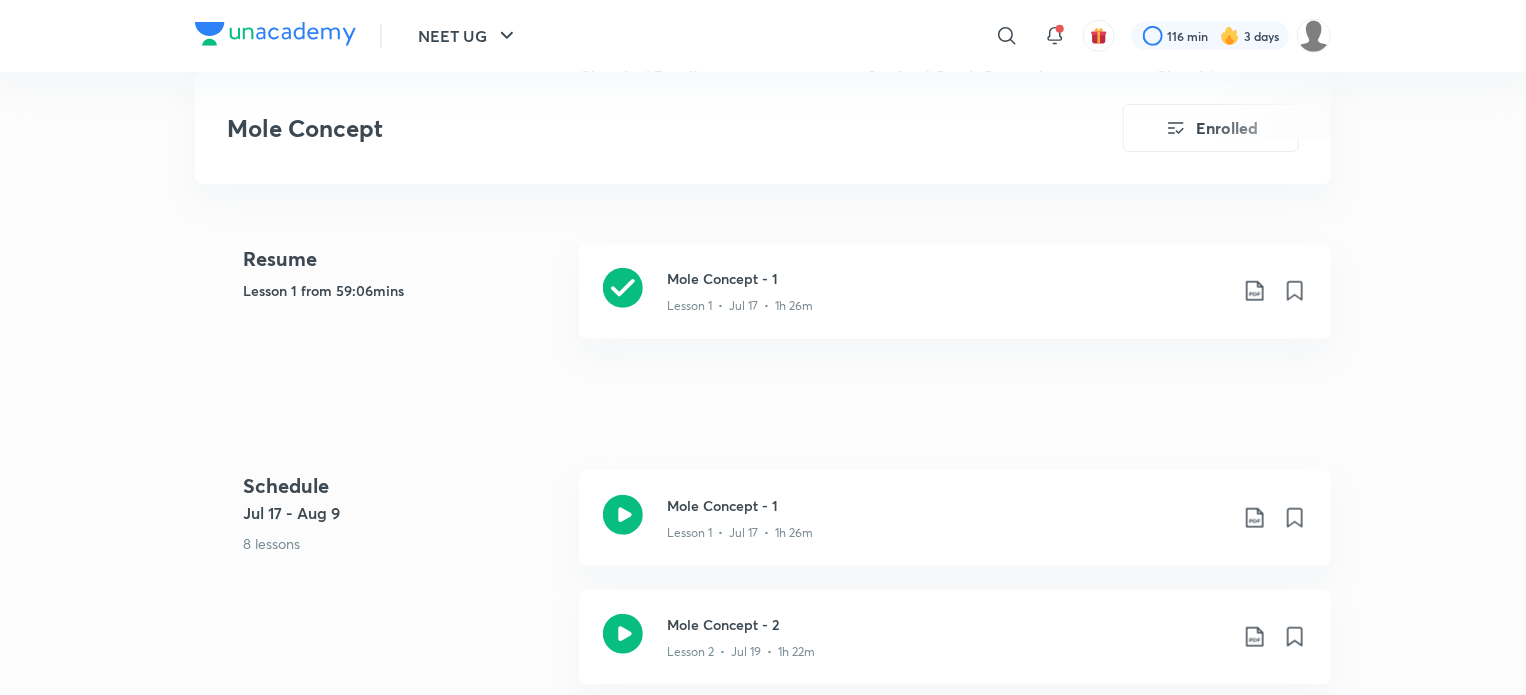 scroll, scrollTop: 760, scrollLeft: 0, axis: vertical 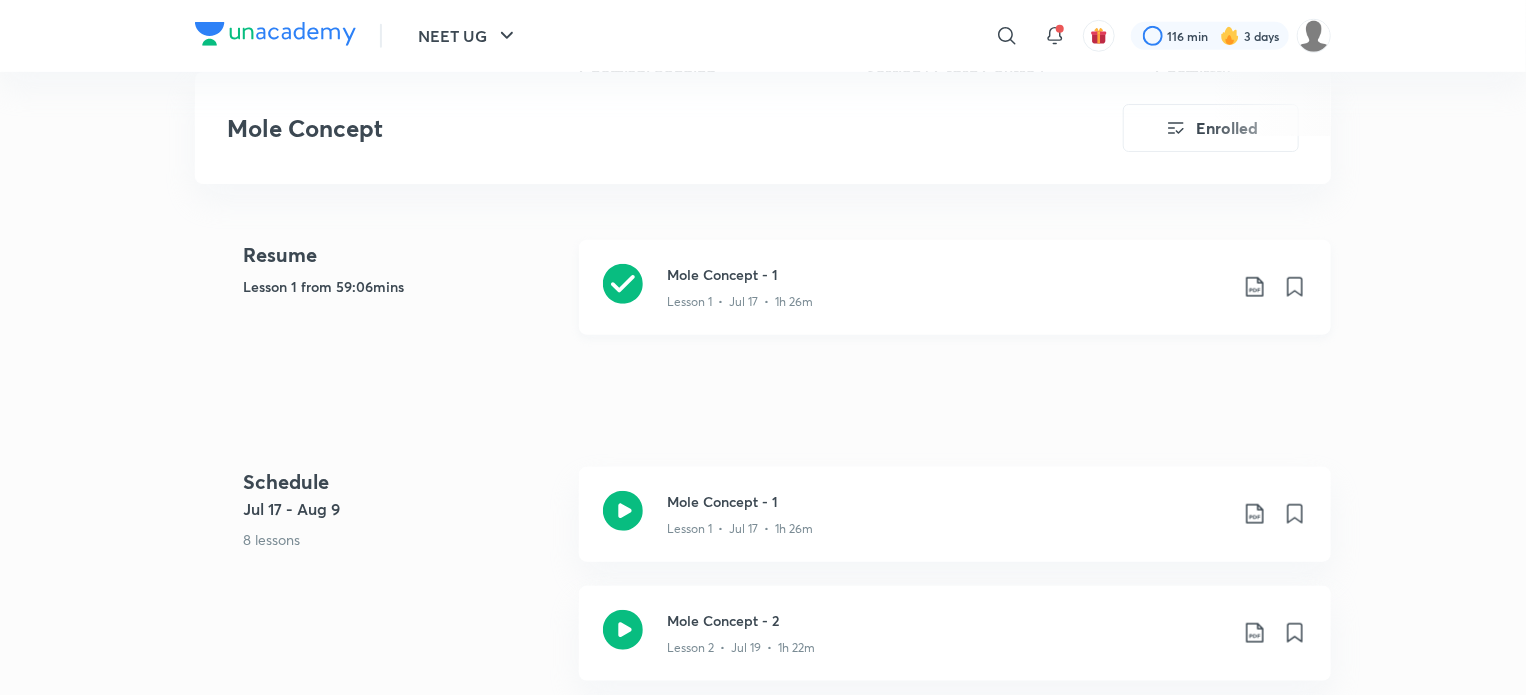click on "Mole Concept - 1 Lesson 1  •  Jul 17  •  1h 26m" at bounding box center [955, 287] 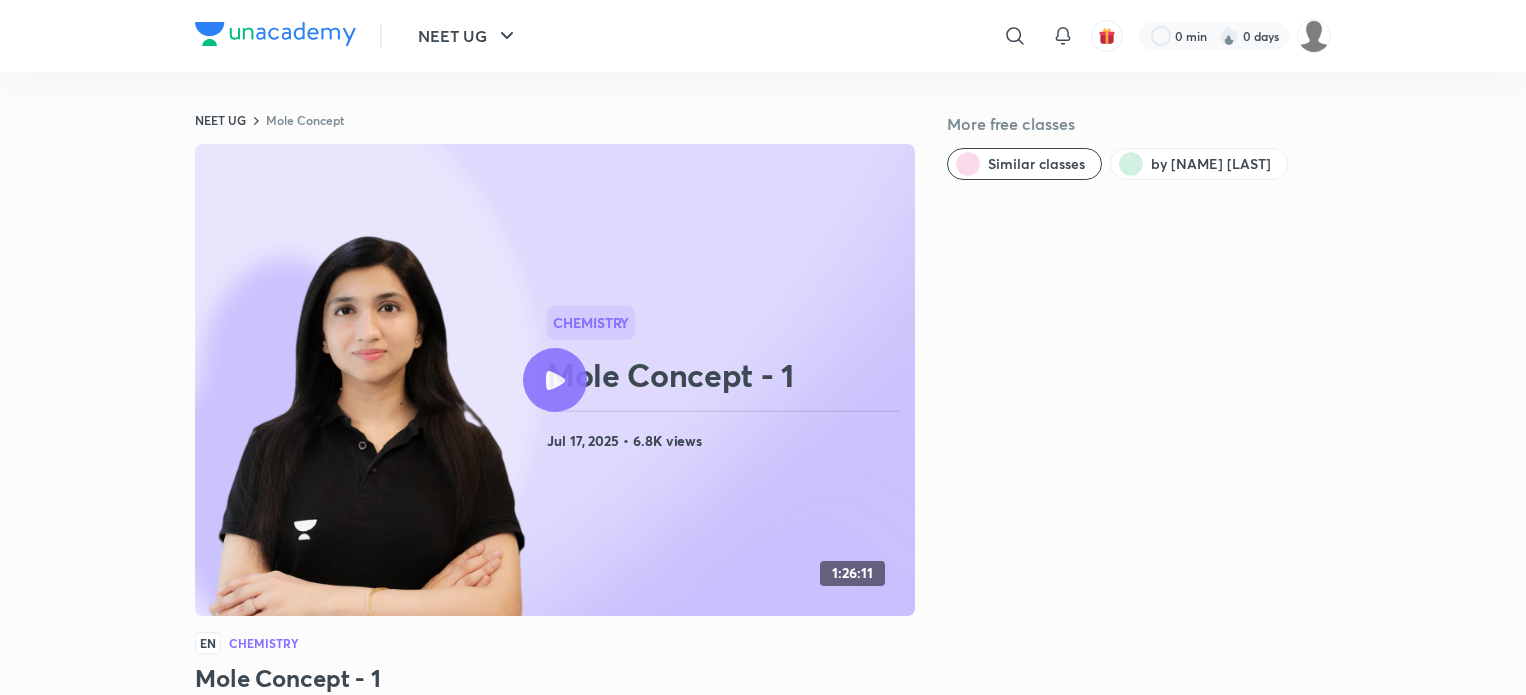 scroll, scrollTop: 0, scrollLeft: 0, axis: both 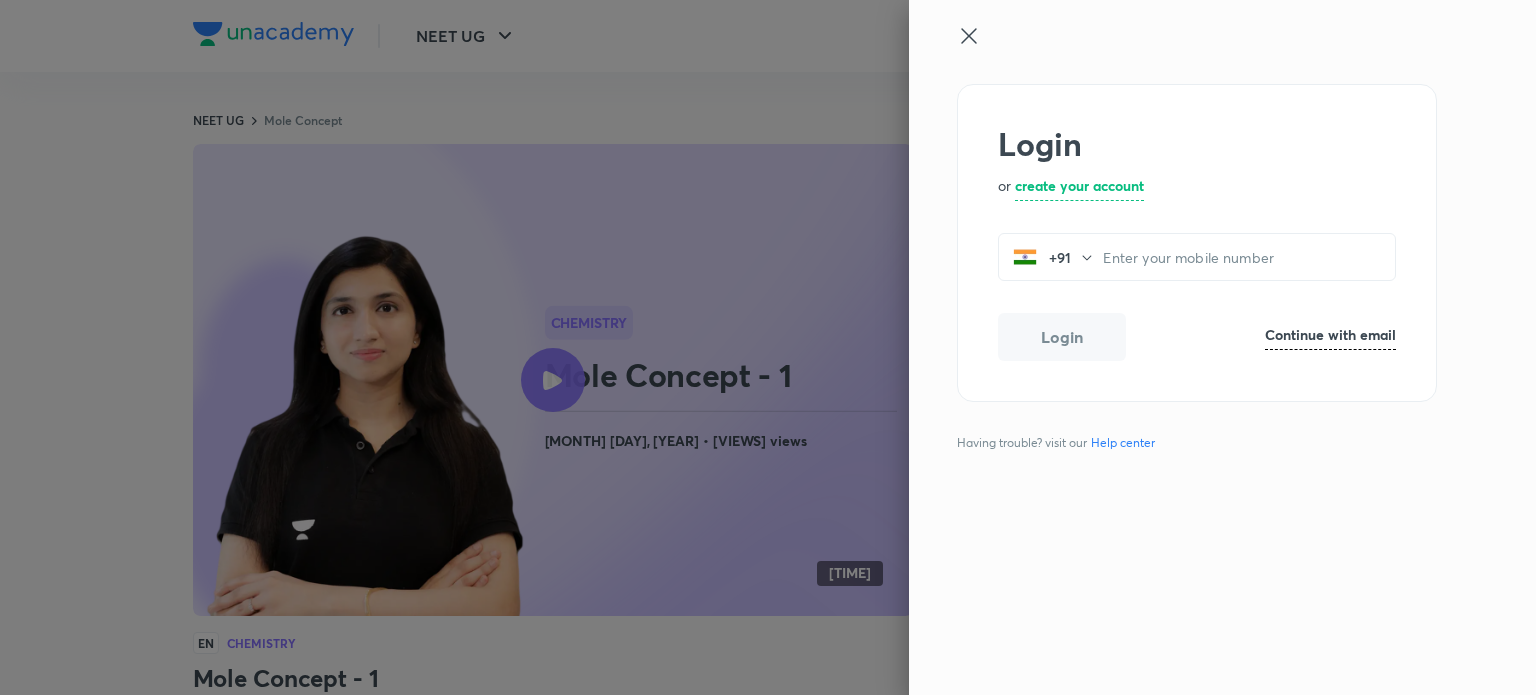 click 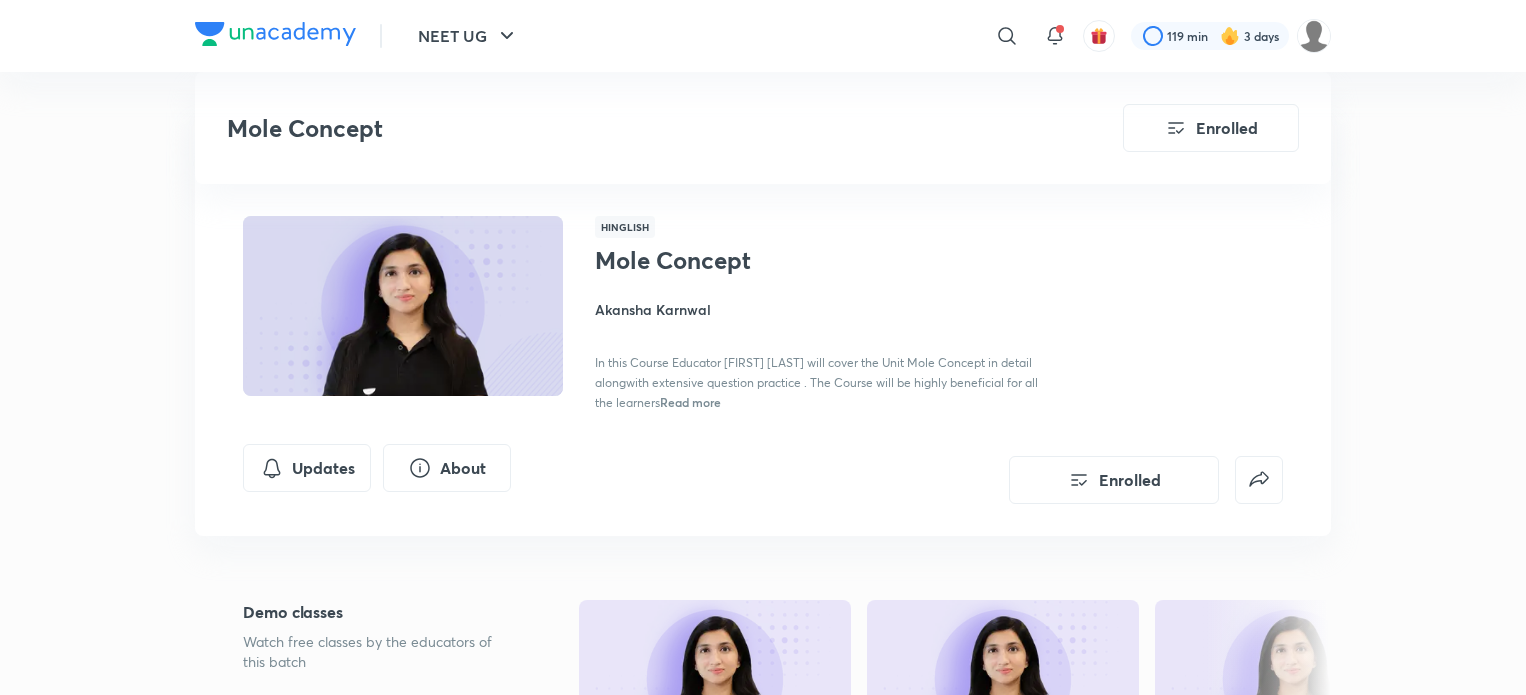 scroll, scrollTop: 760, scrollLeft: 0, axis: vertical 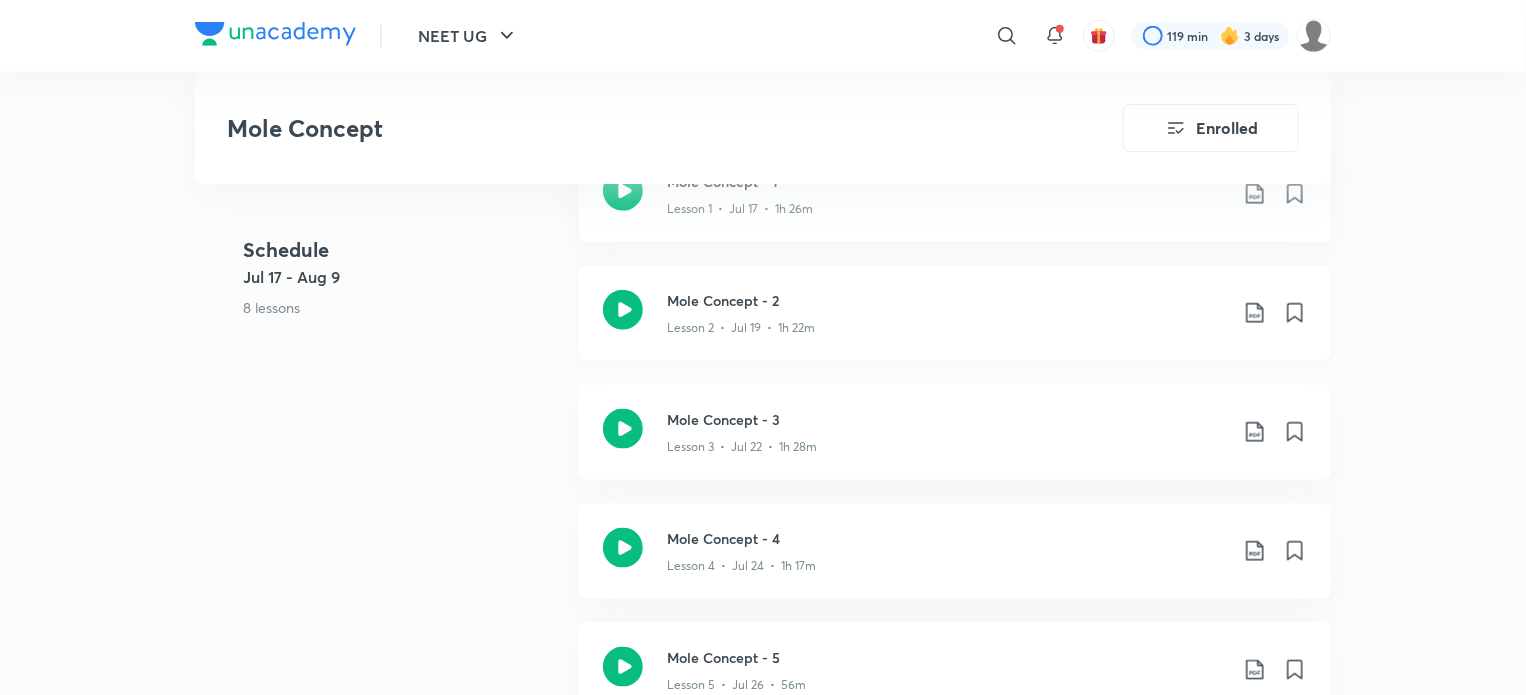 click 